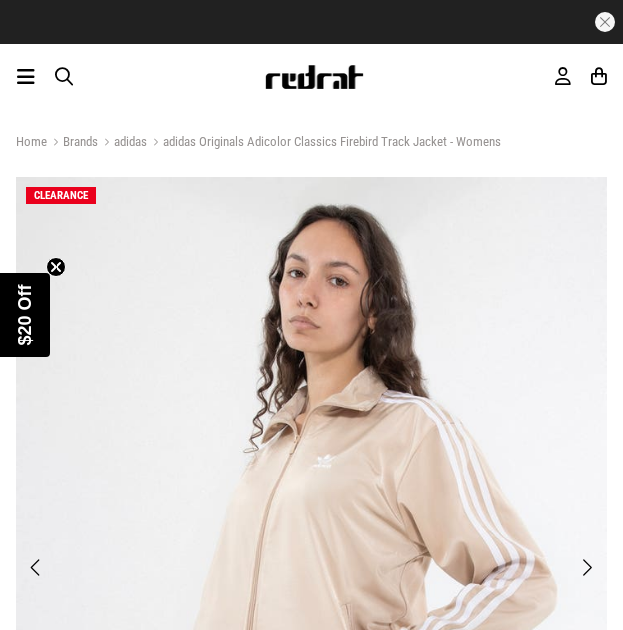 scroll, scrollTop: 0, scrollLeft: 0, axis: both 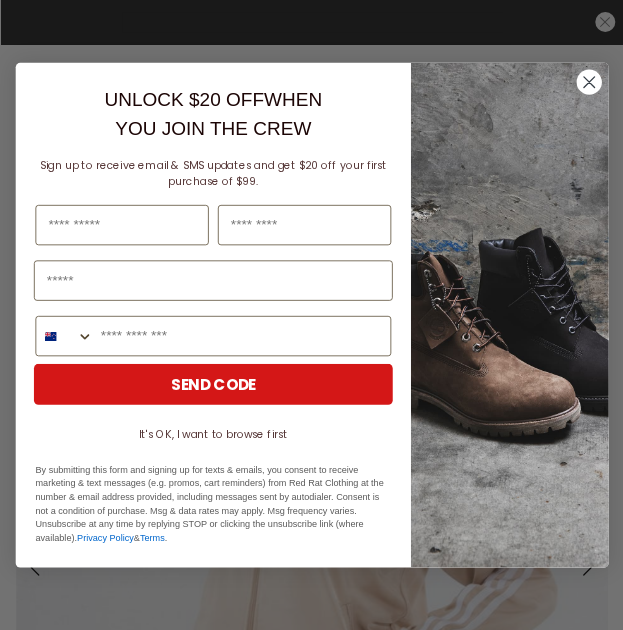 click 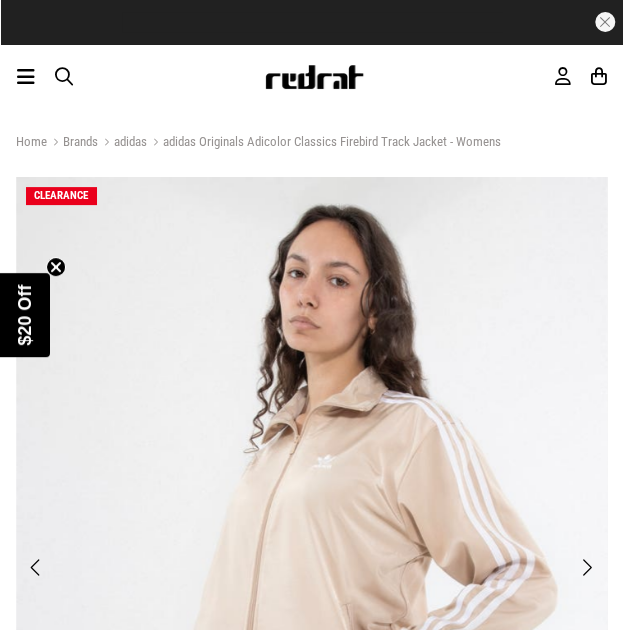 click on "adidas" at bounding box center (122, 143) 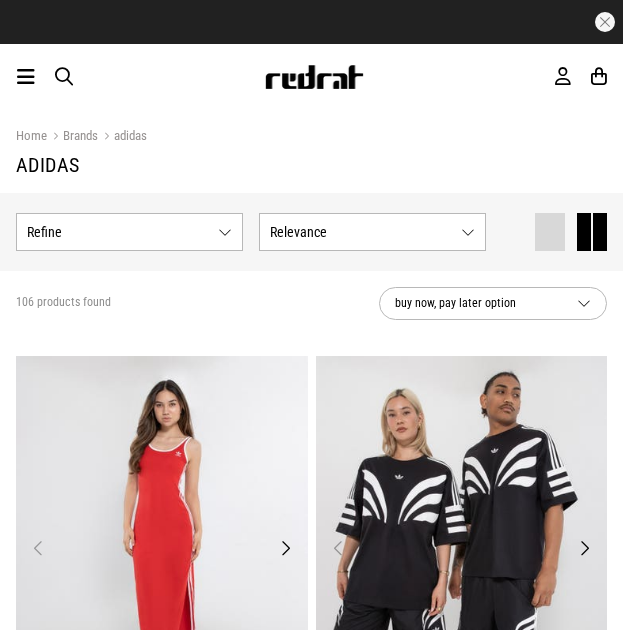 scroll, scrollTop: 0, scrollLeft: 0, axis: both 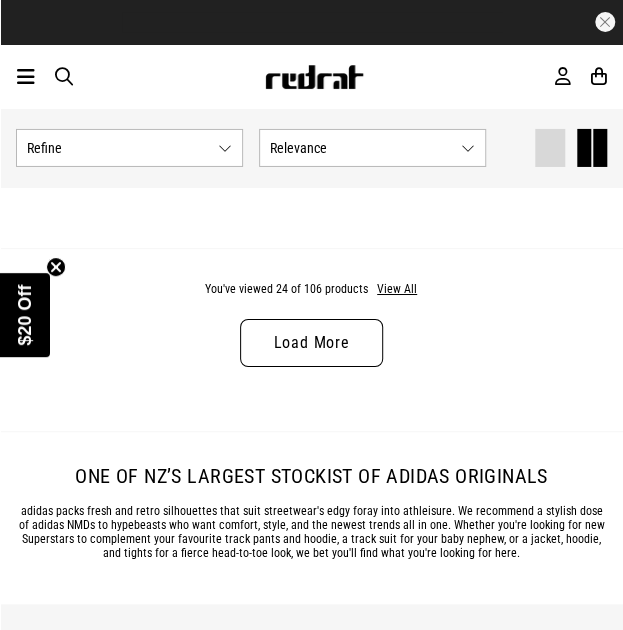 click on "Load More" at bounding box center [311, 343] 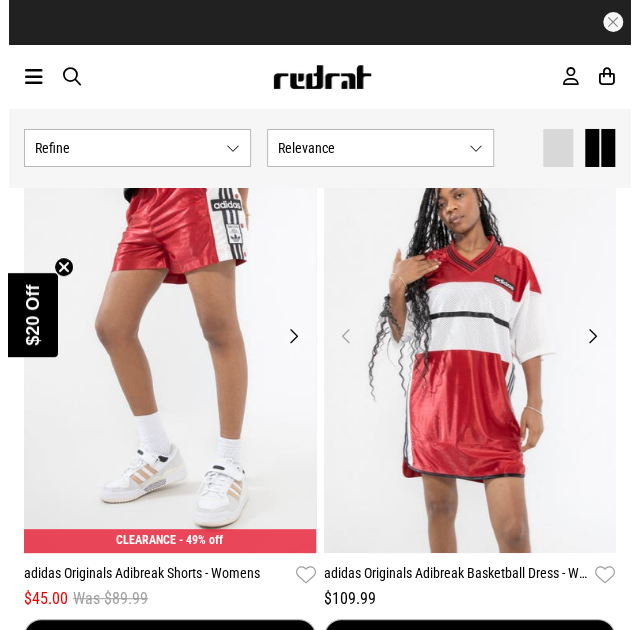 scroll, scrollTop: 7300, scrollLeft: 0, axis: vertical 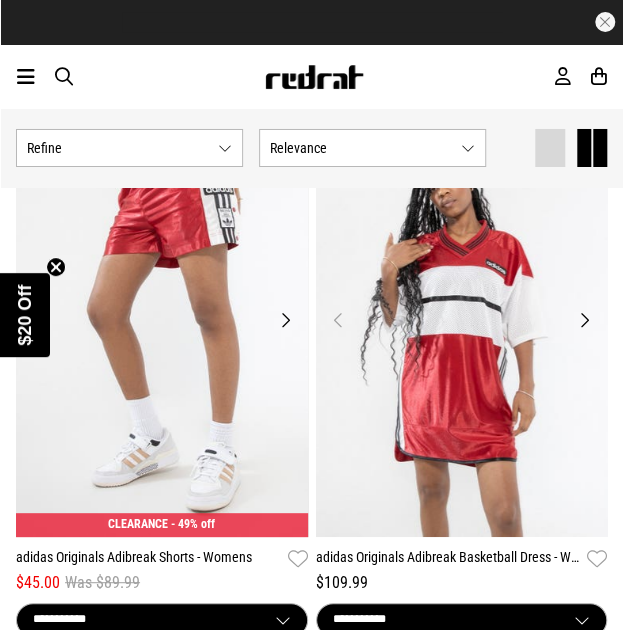 click at bounding box center (26, 77) 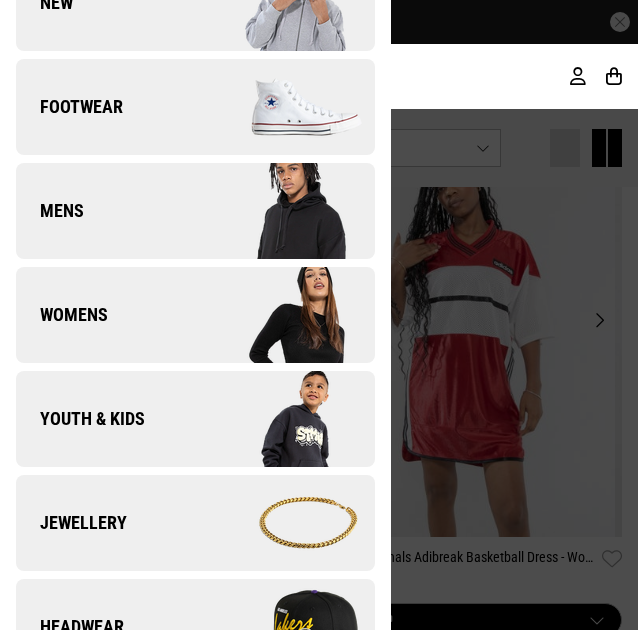 scroll, scrollTop: 0, scrollLeft: 0, axis: both 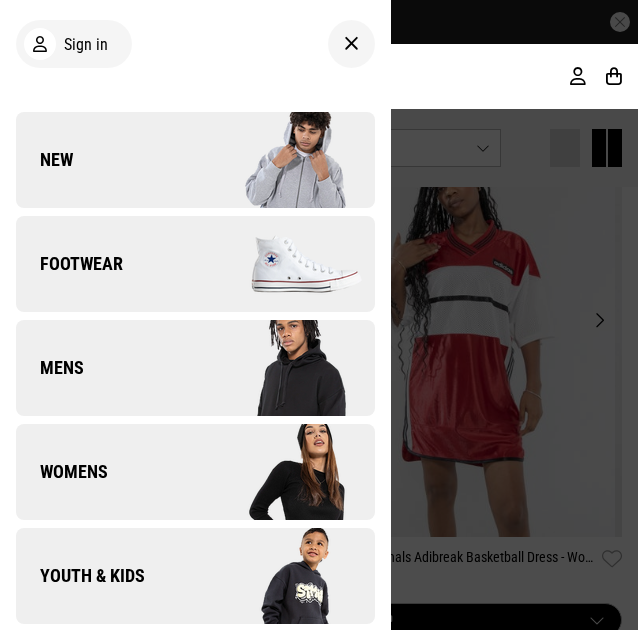 click on "Mens" at bounding box center (195, 368) 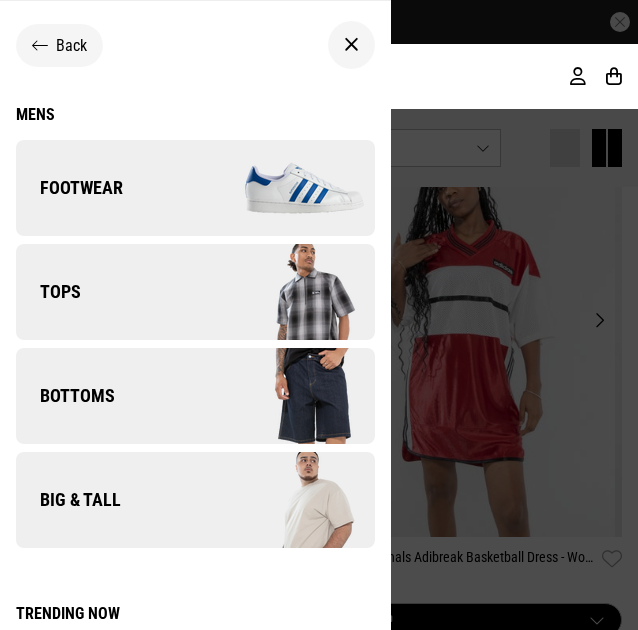 click on "Tops" at bounding box center (195, 292) 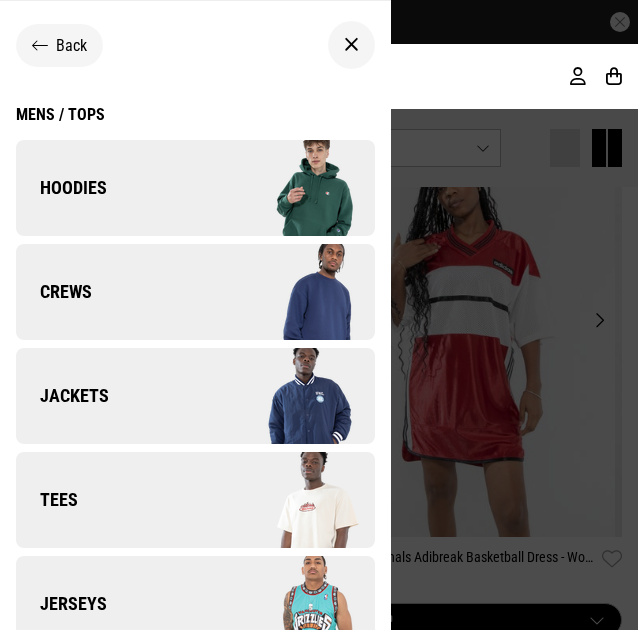 click on "Jackets" at bounding box center (62, 396) 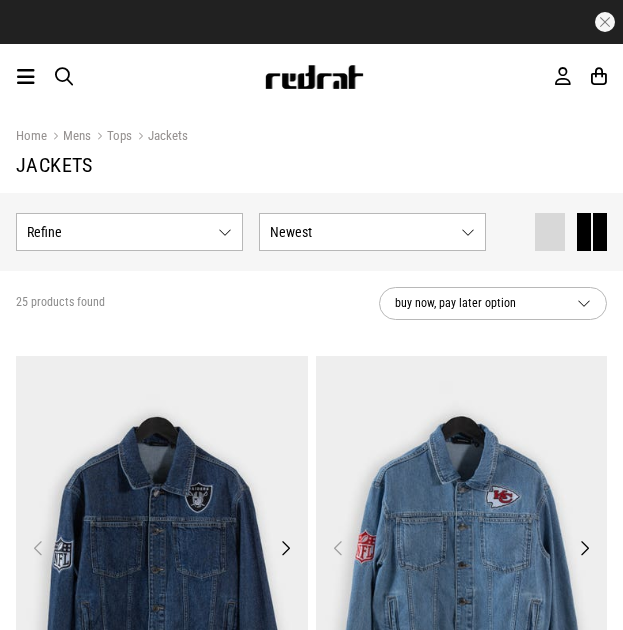 scroll, scrollTop: 0, scrollLeft: 0, axis: both 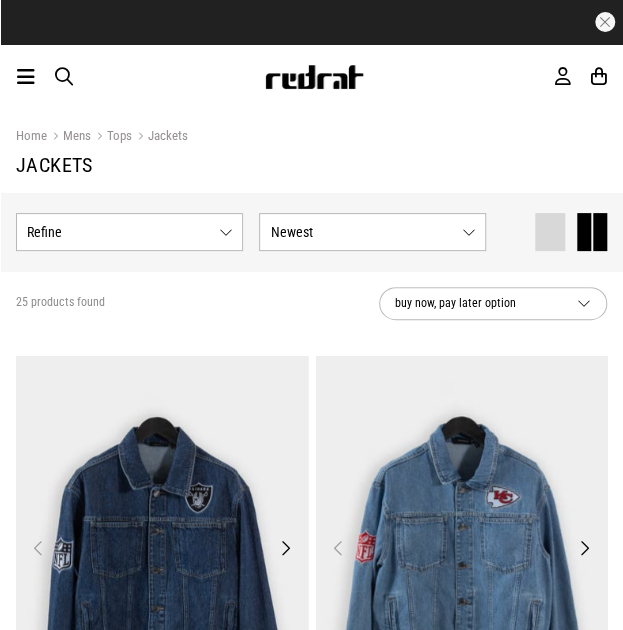 click on "Show   Refine s" at bounding box center (129, 232) 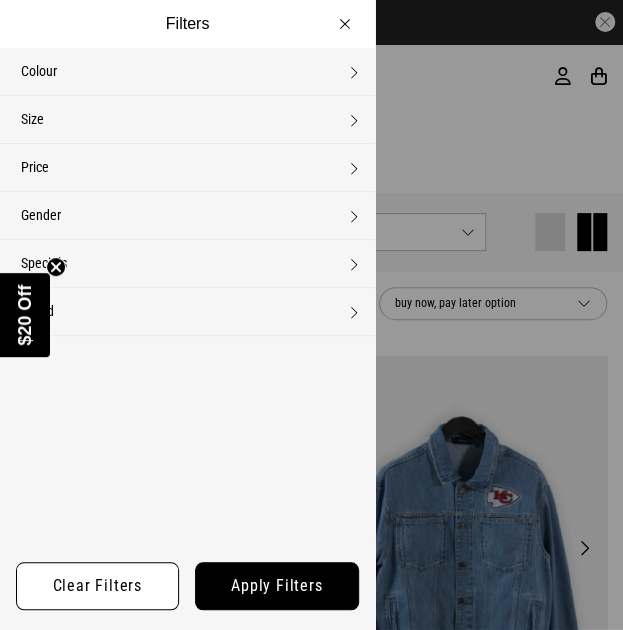 click on "Brand  None selected" at bounding box center (187, 311) 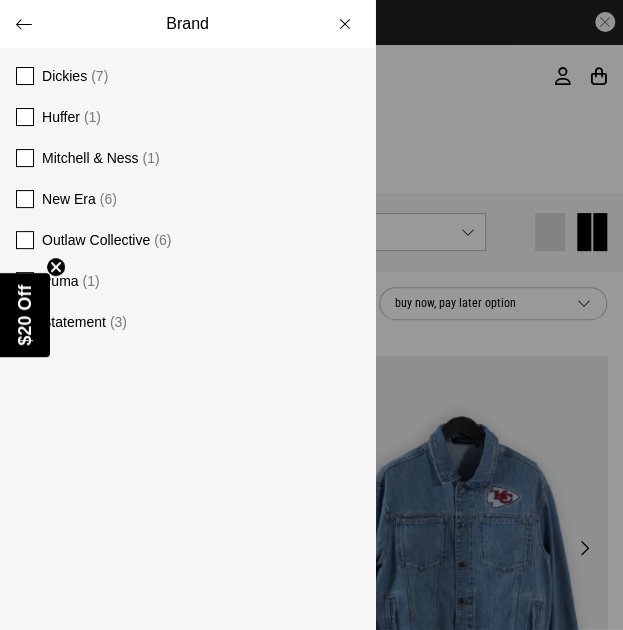 scroll, scrollTop: 0, scrollLeft: 0, axis: both 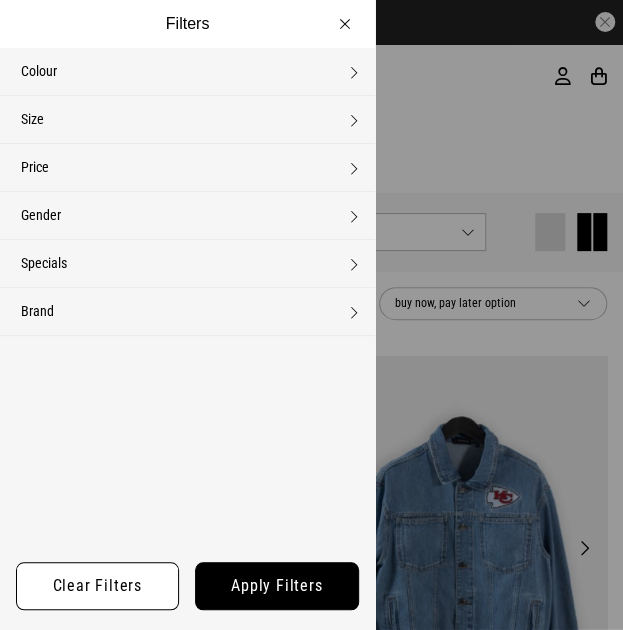 click on "Brand  None selected" at bounding box center (187, 311) 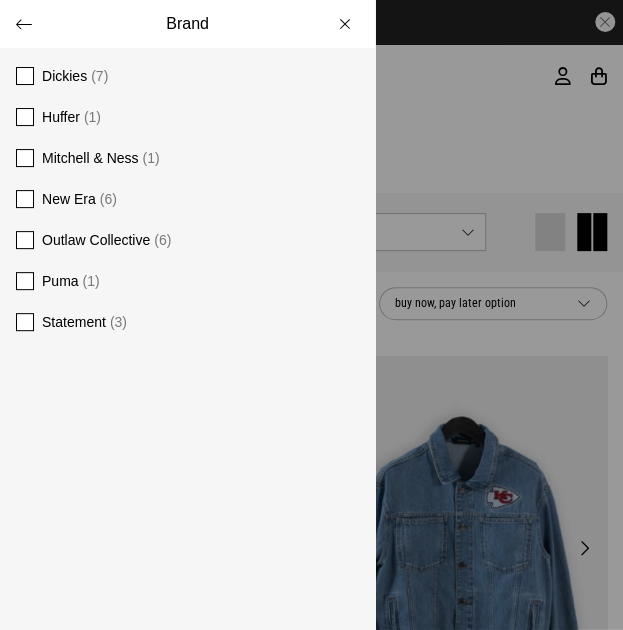 click on "Brand" at bounding box center [187, 24] 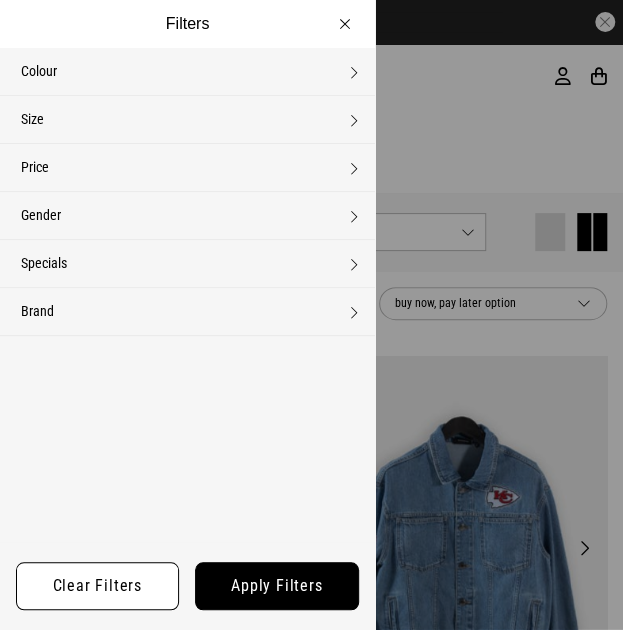 click on "Filters" at bounding box center [187, 24] 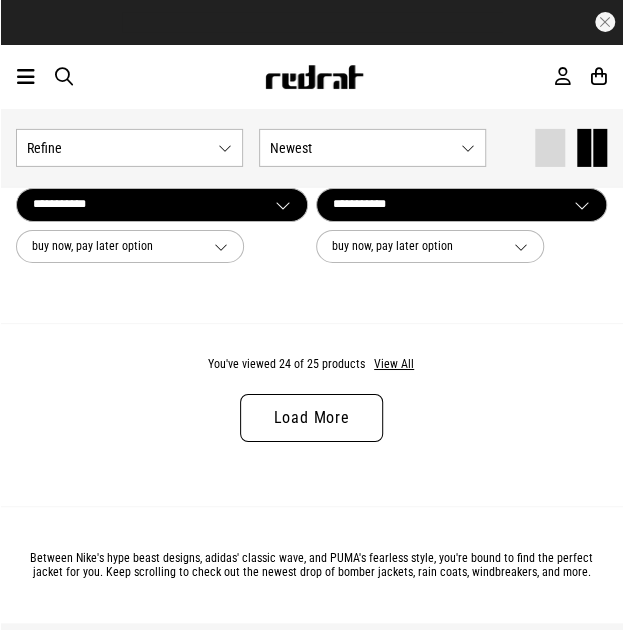 scroll, scrollTop: 7200, scrollLeft: 0, axis: vertical 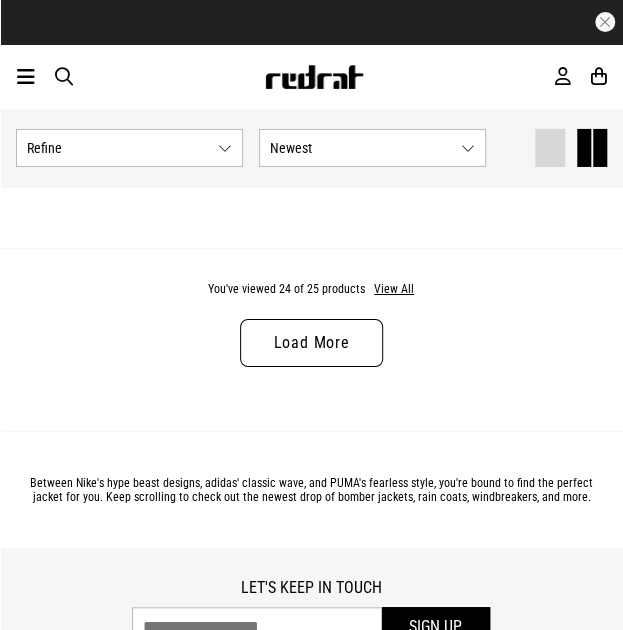 click on "Load More" at bounding box center [311, 343] 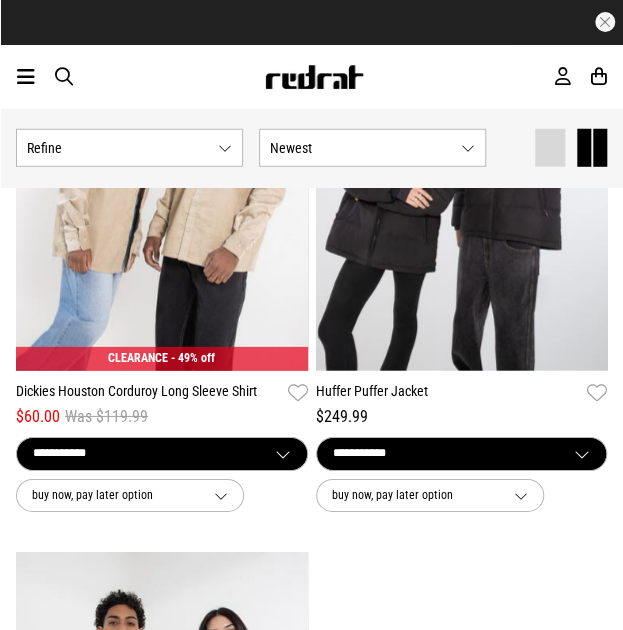scroll, scrollTop: 6500, scrollLeft: 0, axis: vertical 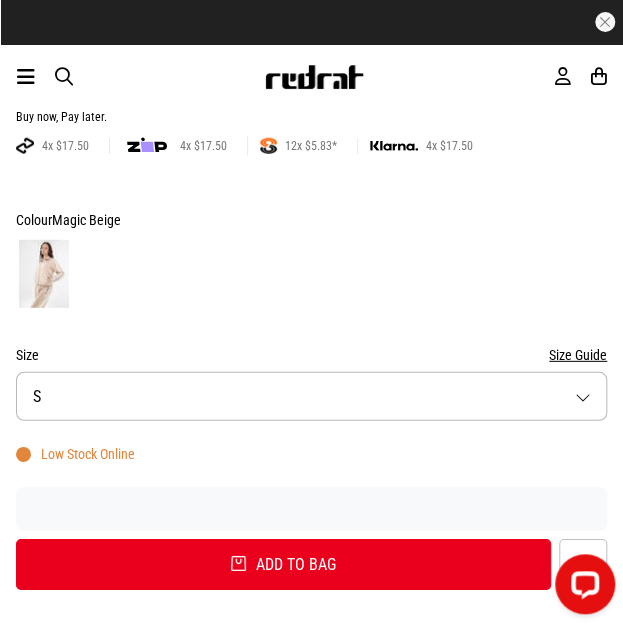 click on "Size S" at bounding box center (311, 396) 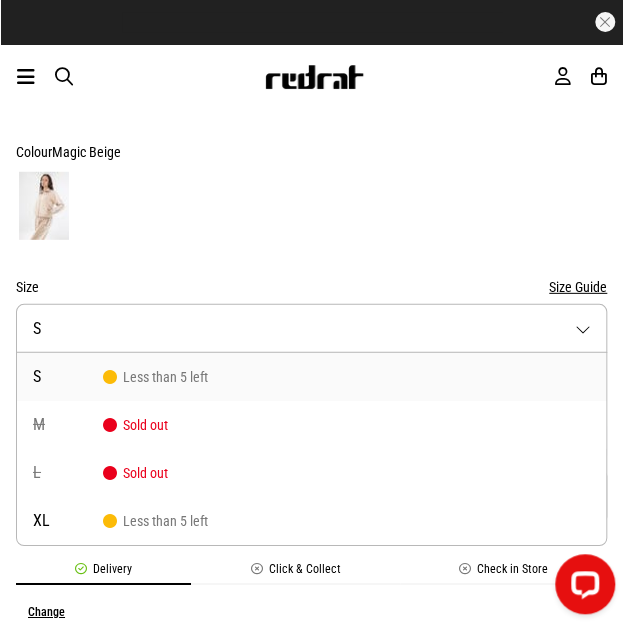 scroll, scrollTop: 1300, scrollLeft: 0, axis: vertical 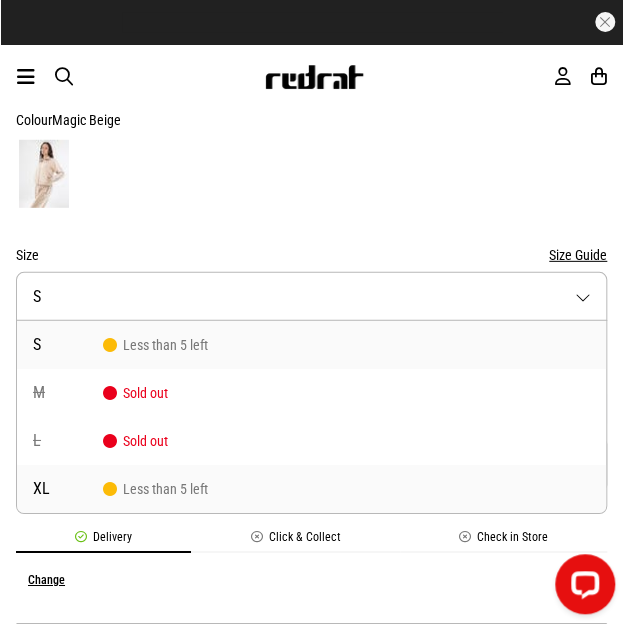 click on "XL   Less than 5 left" at bounding box center [311, 489] 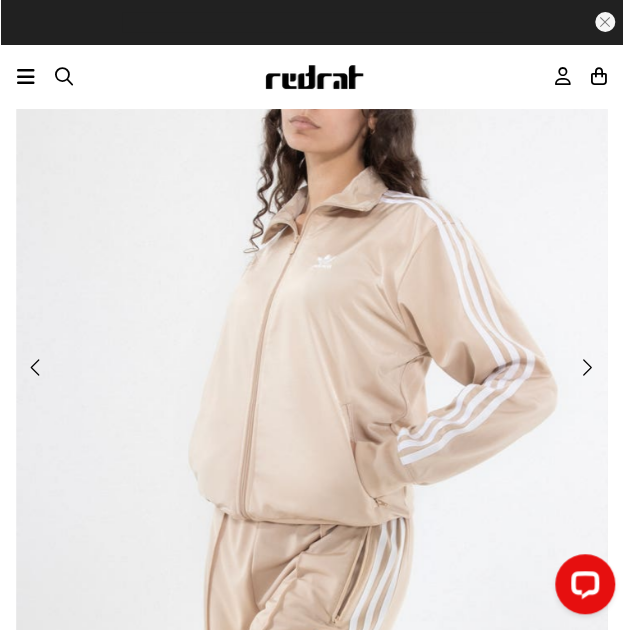 scroll, scrollTop: 0, scrollLeft: 0, axis: both 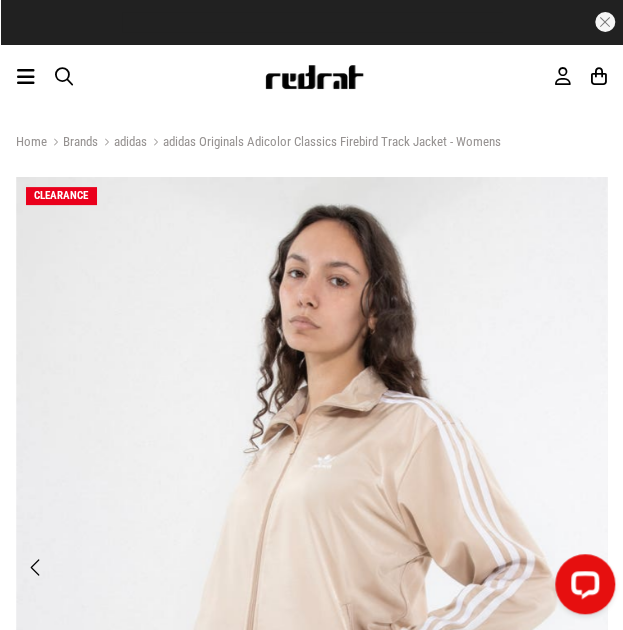 click on "adidas" at bounding box center [122, 143] 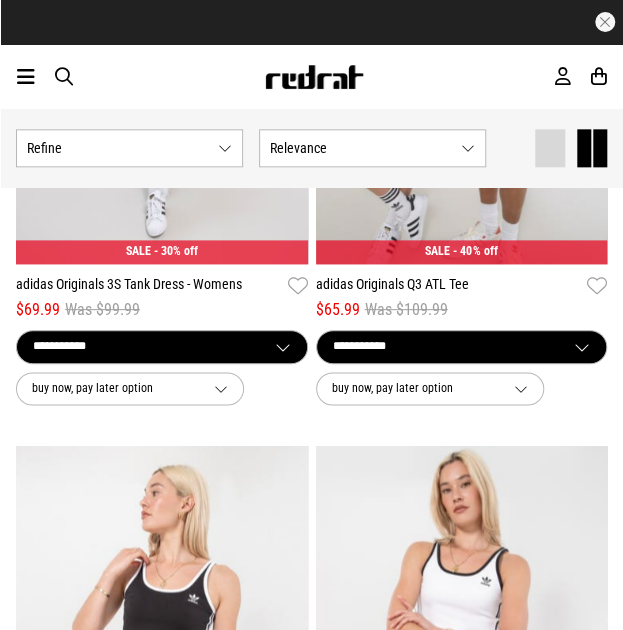 scroll, scrollTop: 0, scrollLeft: 0, axis: both 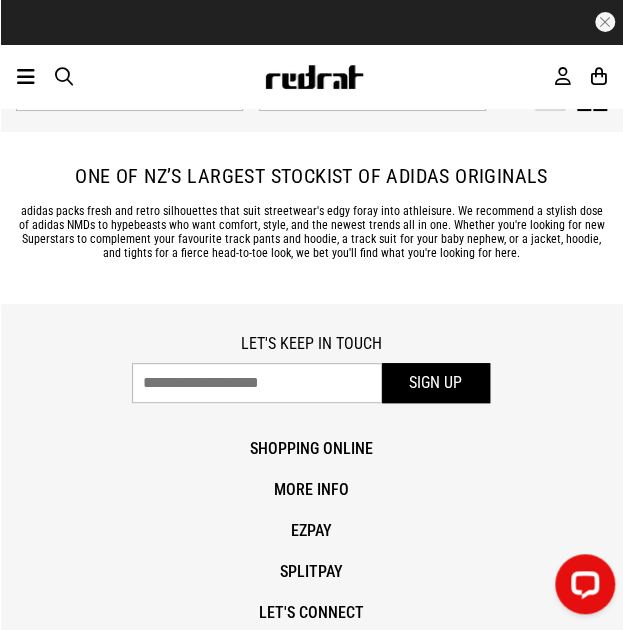 click at bounding box center (64, 76) 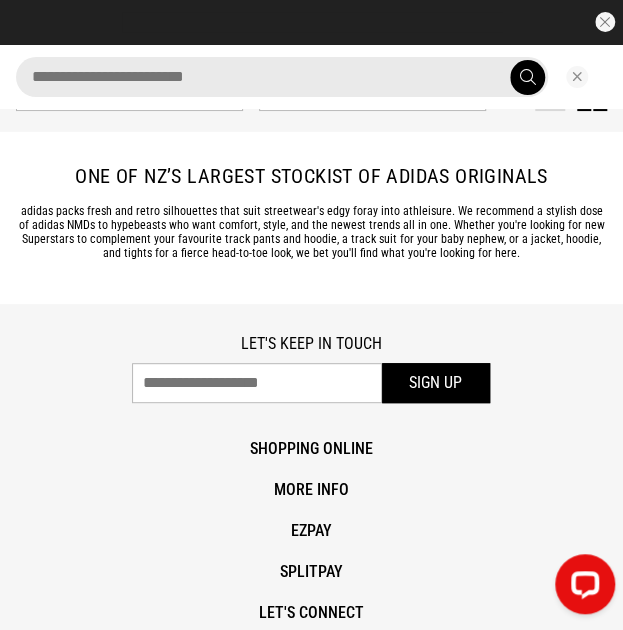 click at bounding box center [282, 77] 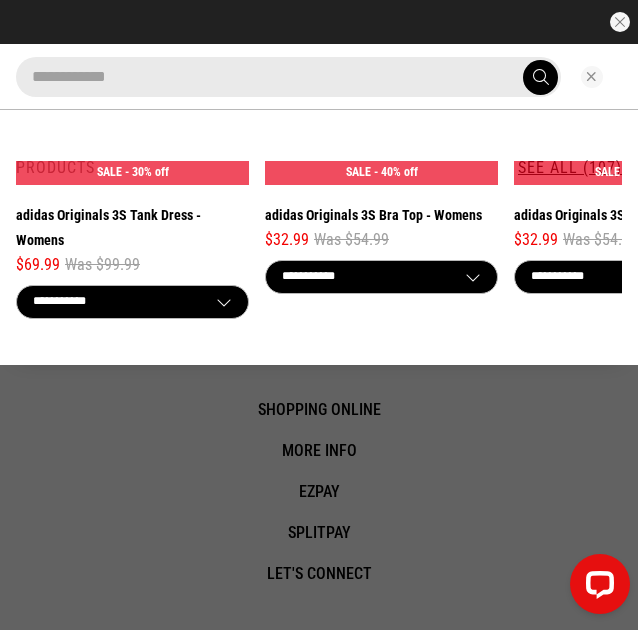 type on "**********" 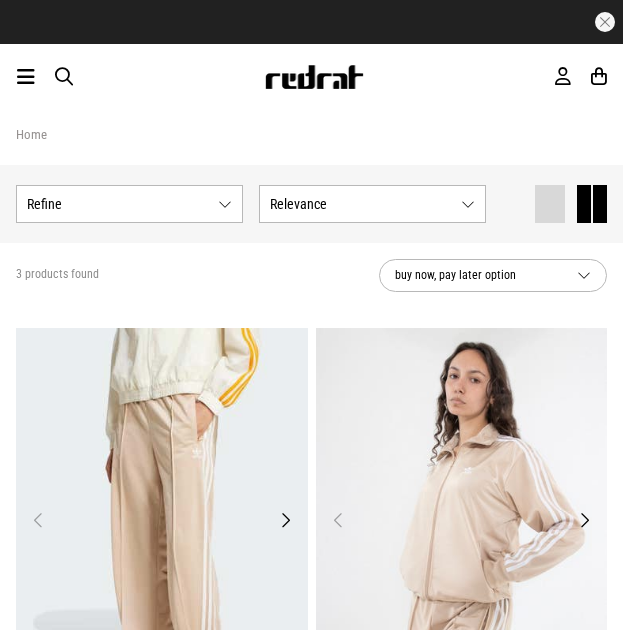 scroll, scrollTop: 0, scrollLeft: 0, axis: both 